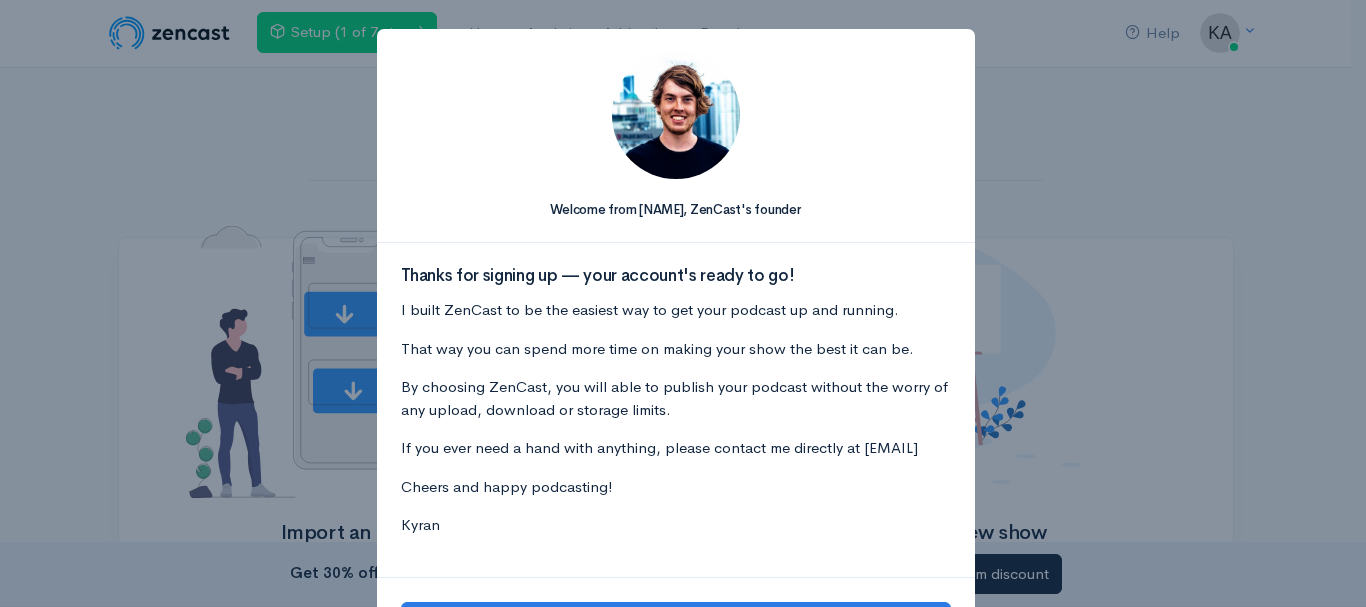 scroll, scrollTop: 0, scrollLeft: 0, axis: both 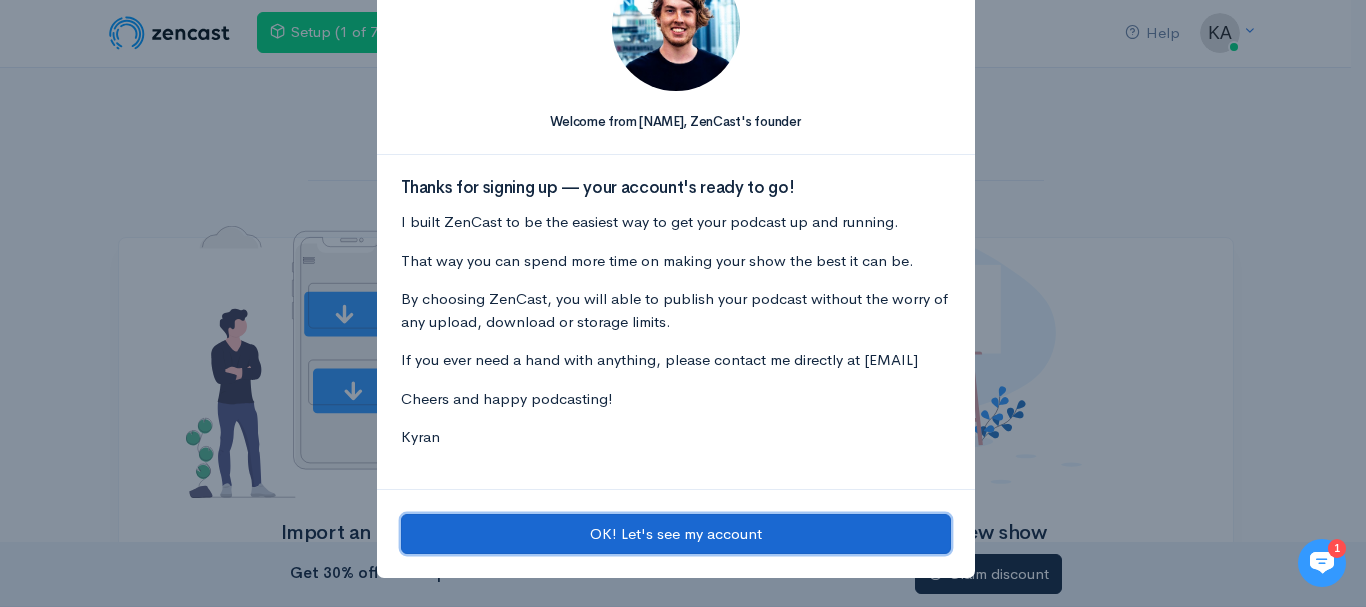 click on "OK! Let's see my
account" at bounding box center [676, 534] 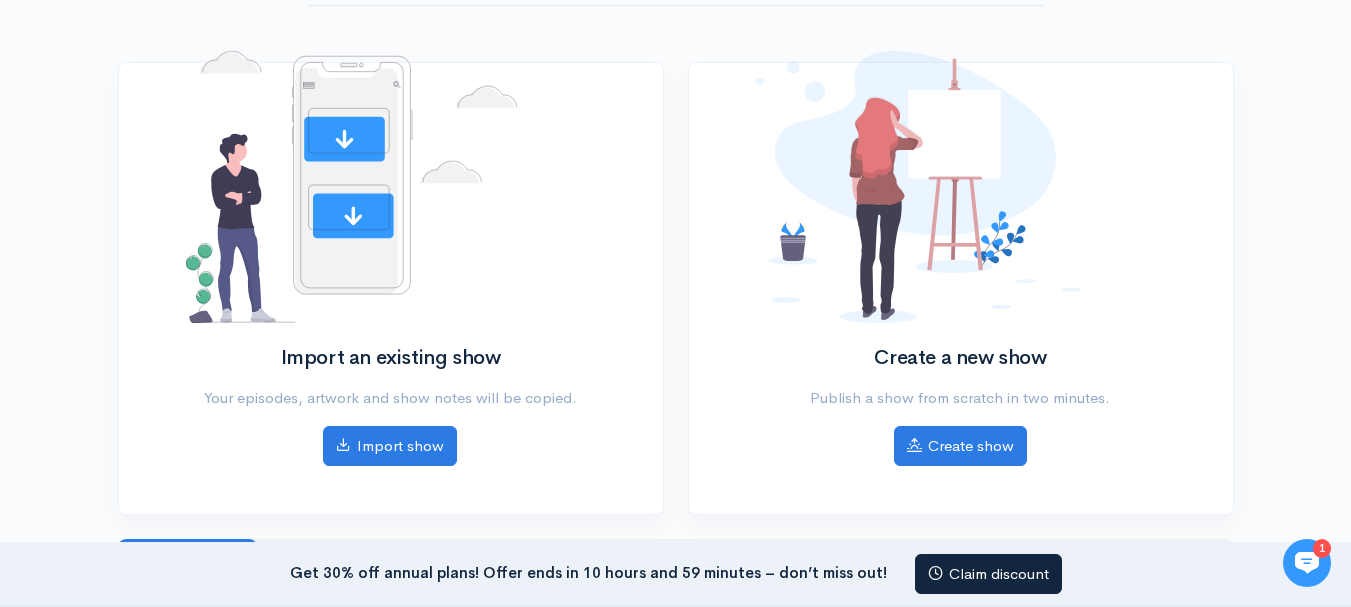 scroll, scrollTop: 383, scrollLeft: 0, axis: vertical 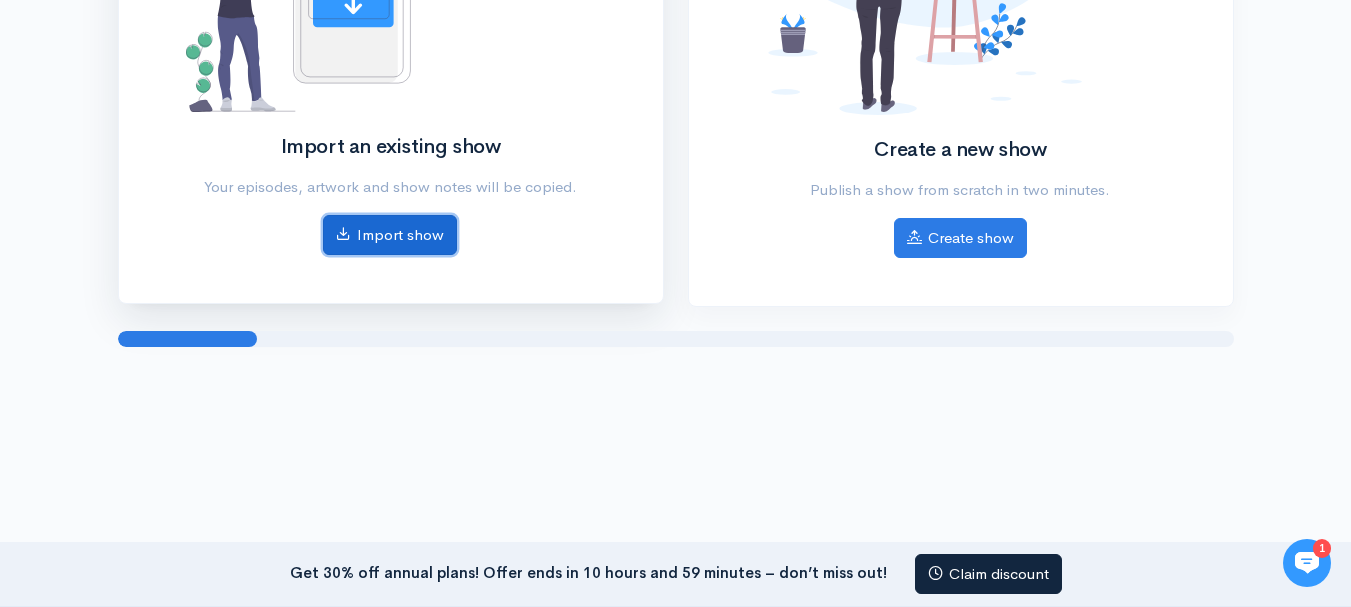 click on "Import show" at bounding box center [390, 235] 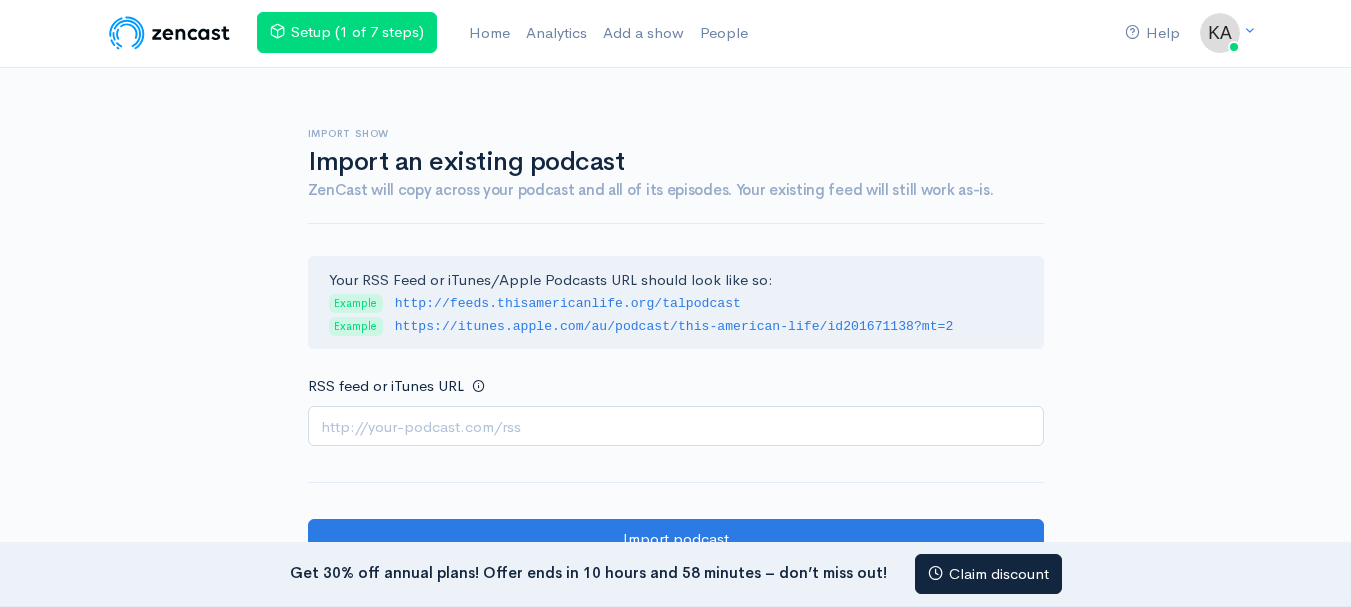 scroll, scrollTop: 0, scrollLeft: 0, axis: both 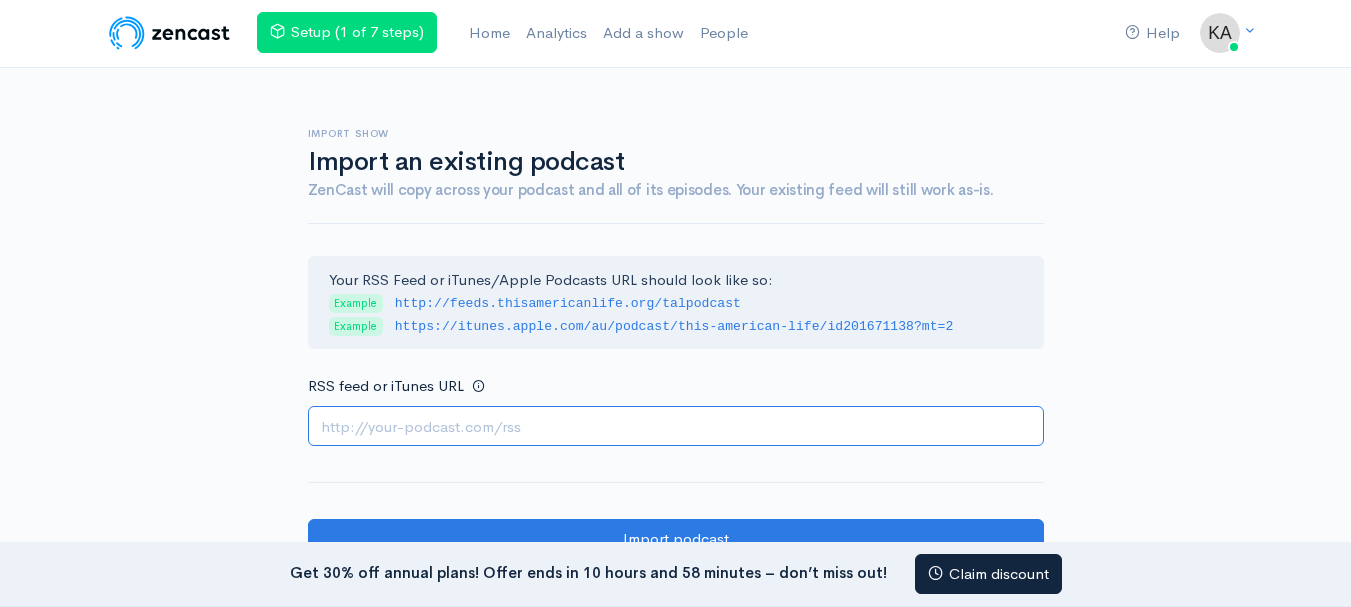 paste on "https://anchor.fm/s/fa8f6ec0/podcast/rss" 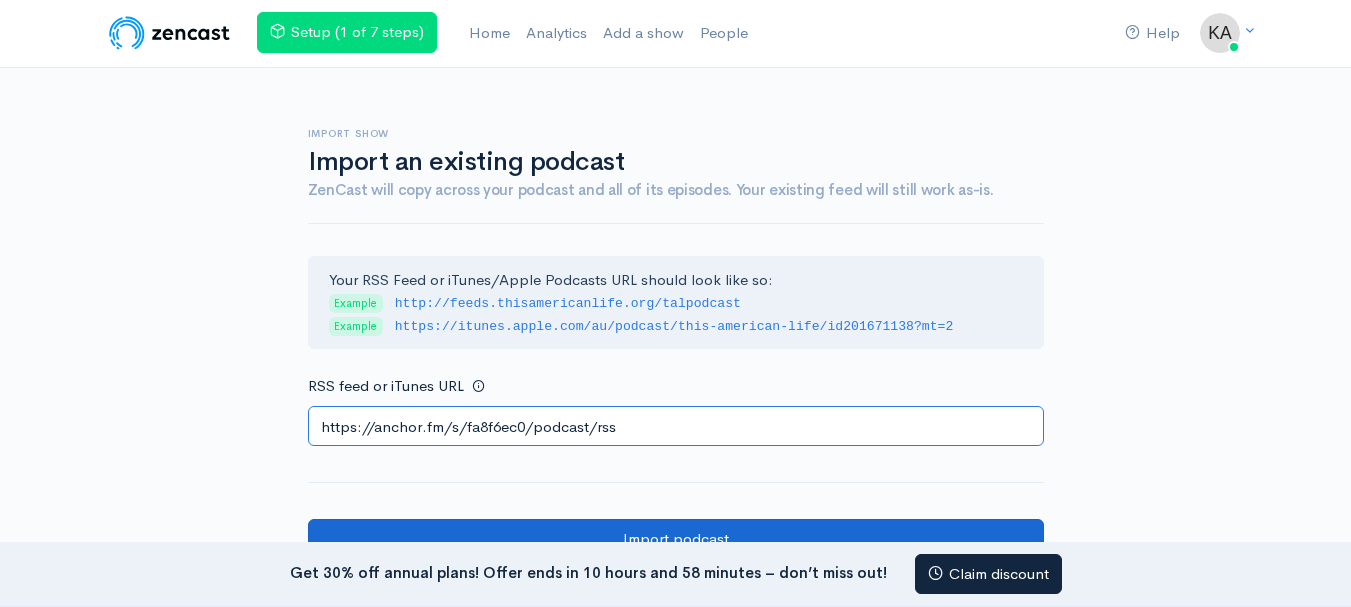 type on "https://anchor.fm/s/fa8f6ec0/podcast/rss" 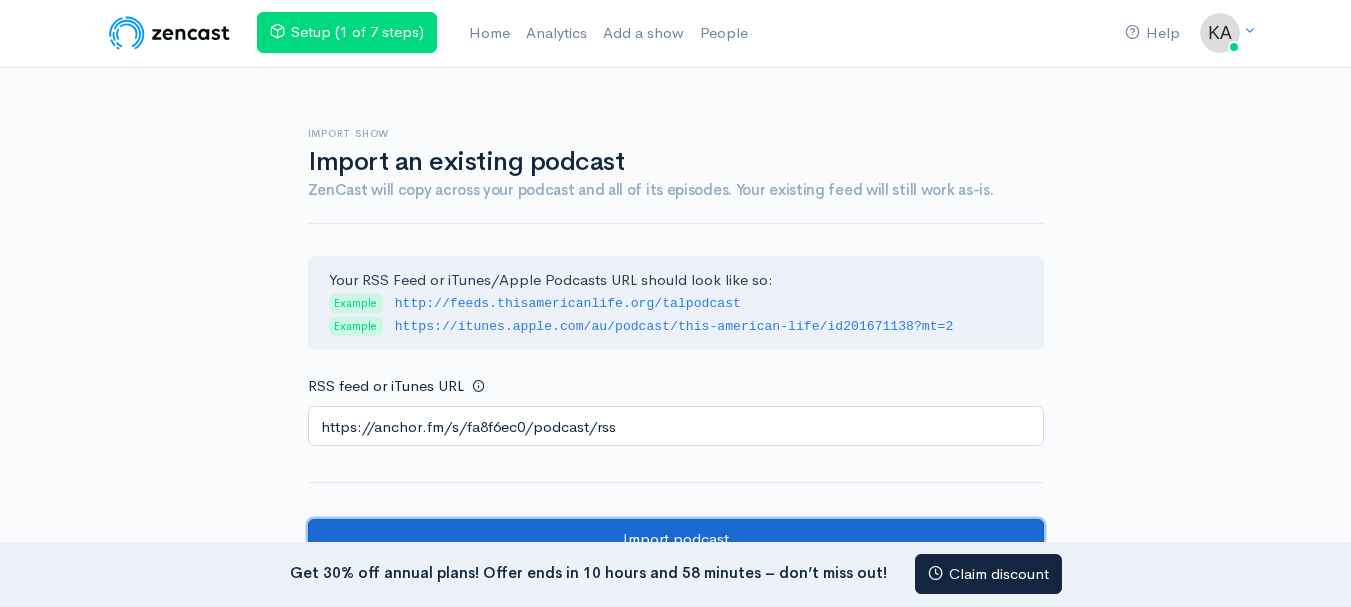 click on "Import podcast" at bounding box center (676, 539) 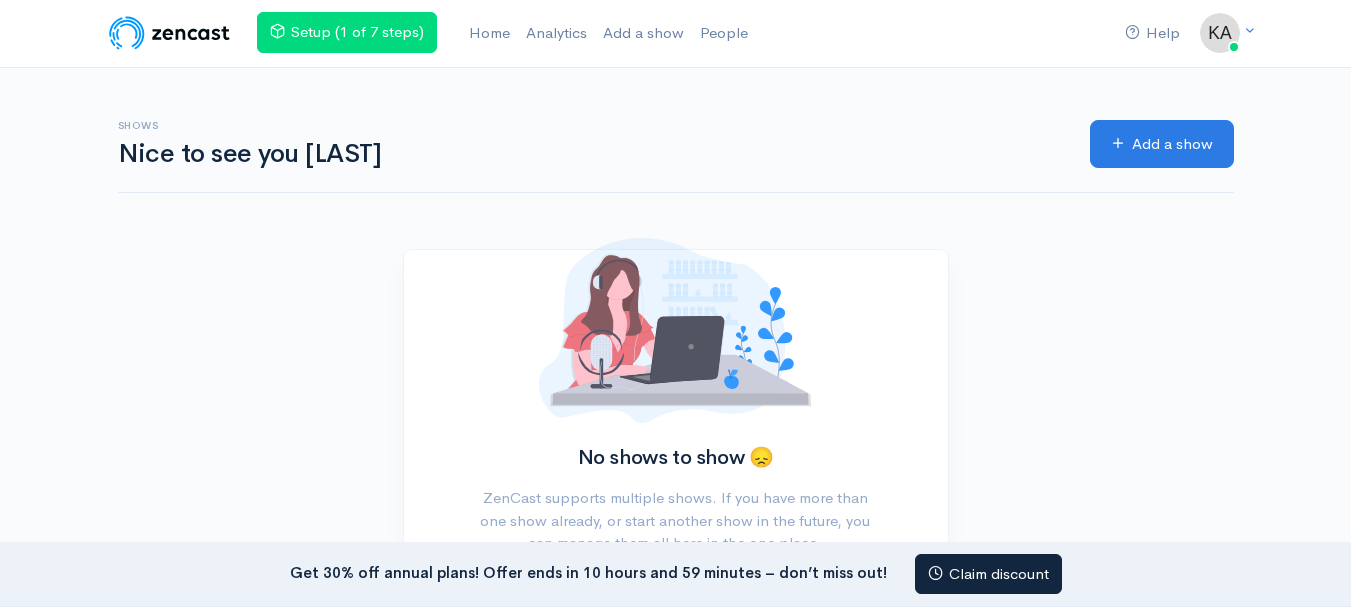 scroll, scrollTop: 0, scrollLeft: 0, axis: both 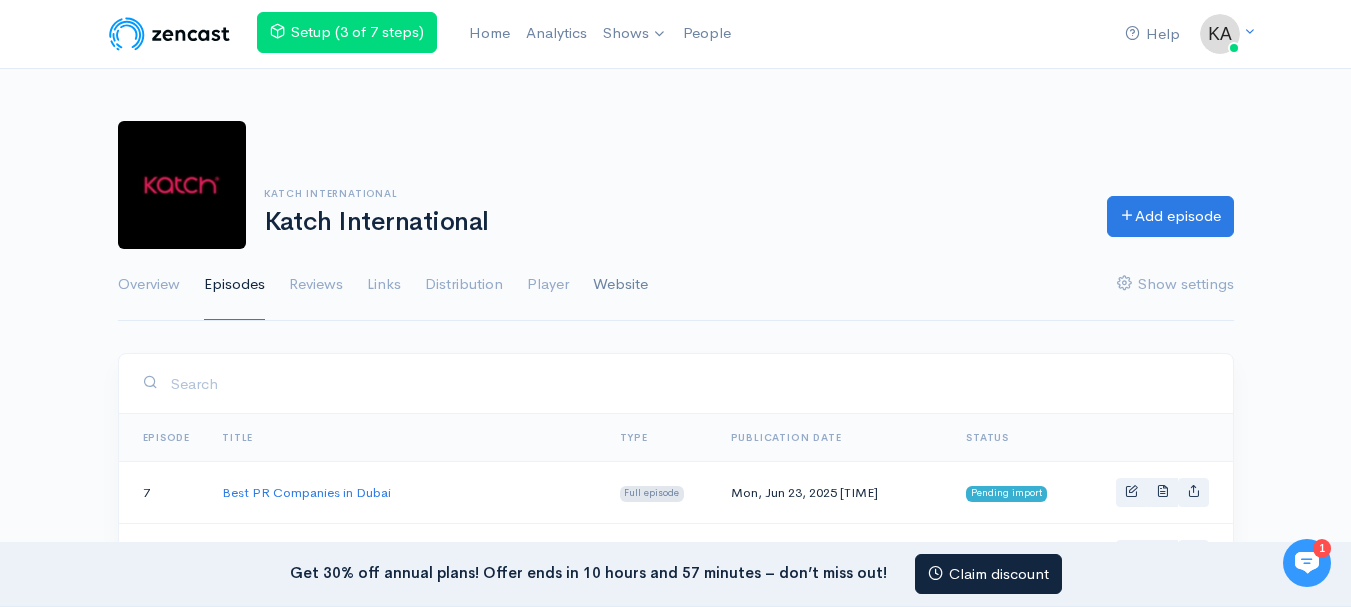 click on "Website" at bounding box center (620, 285) 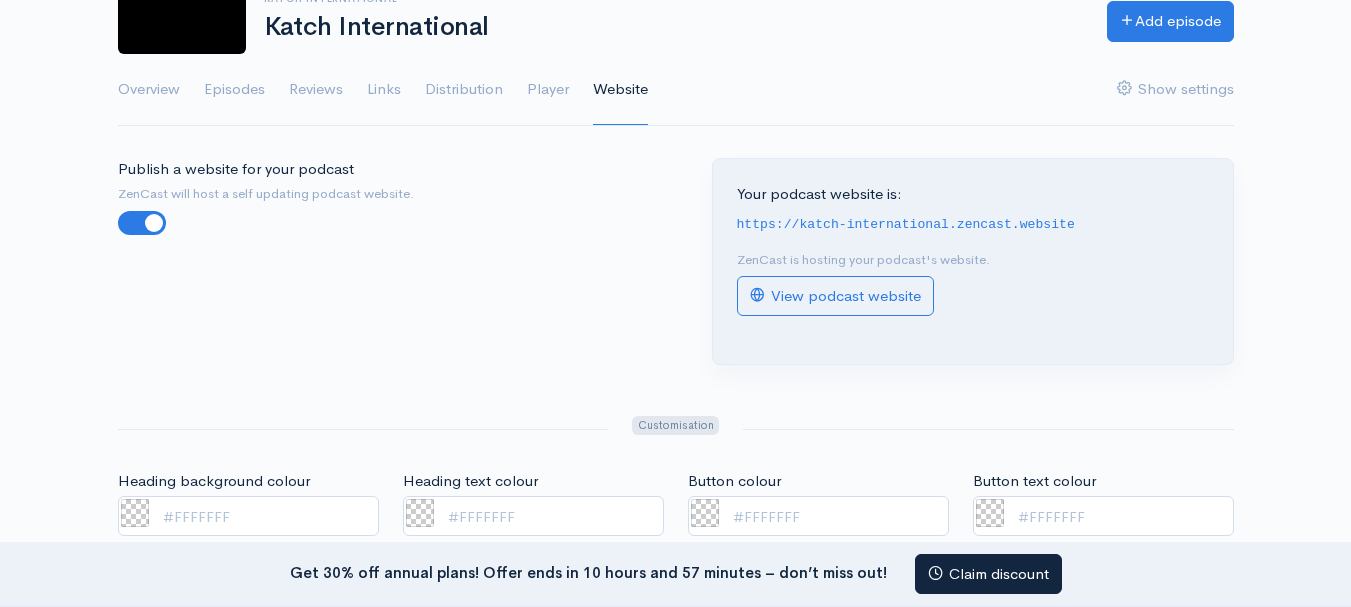 scroll, scrollTop: 300, scrollLeft: 0, axis: vertical 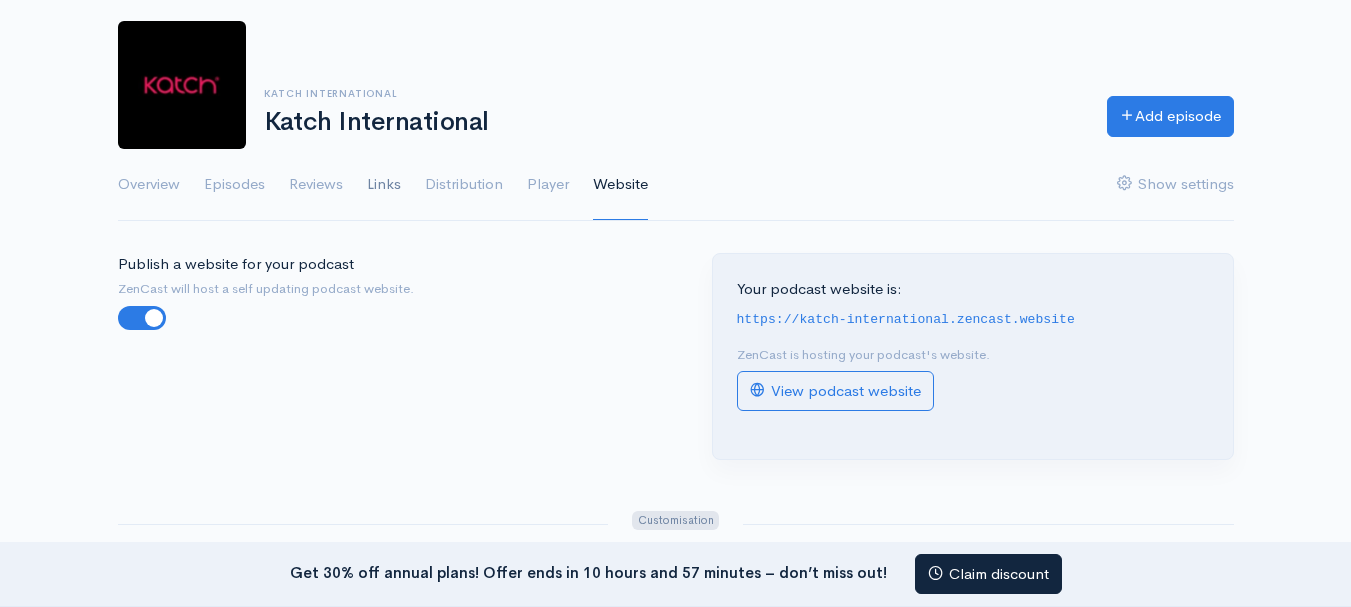click on "Links" at bounding box center [384, 185] 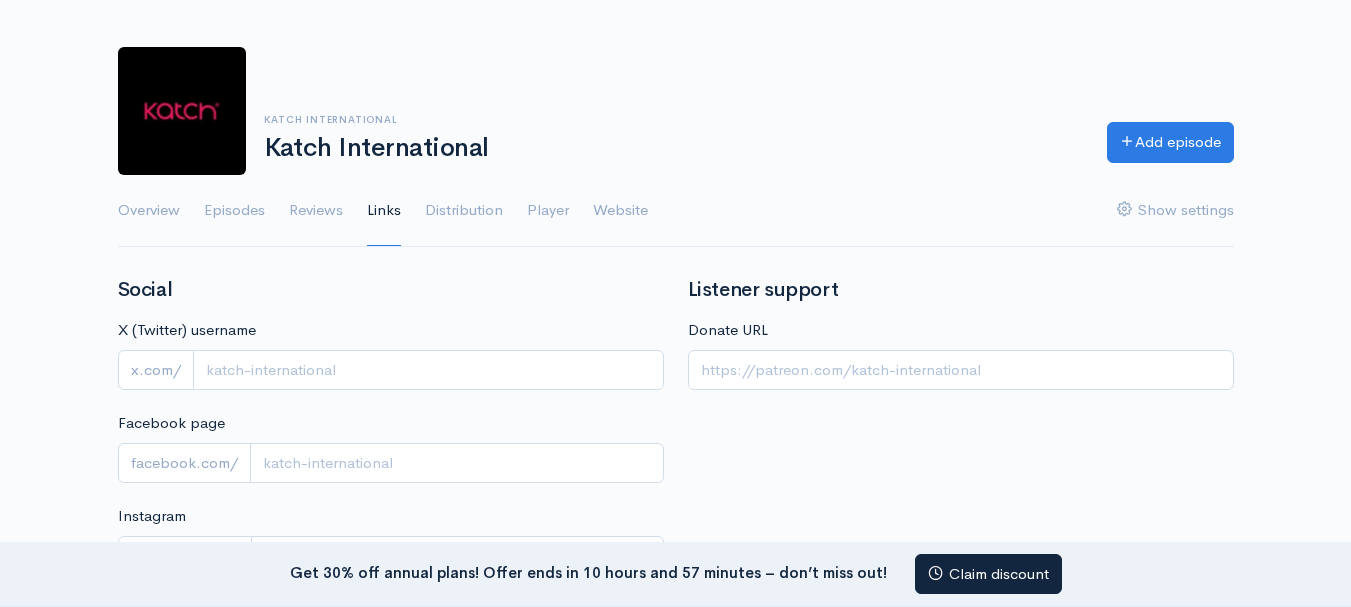 scroll, scrollTop: 200, scrollLeft: 0, axis: vertical 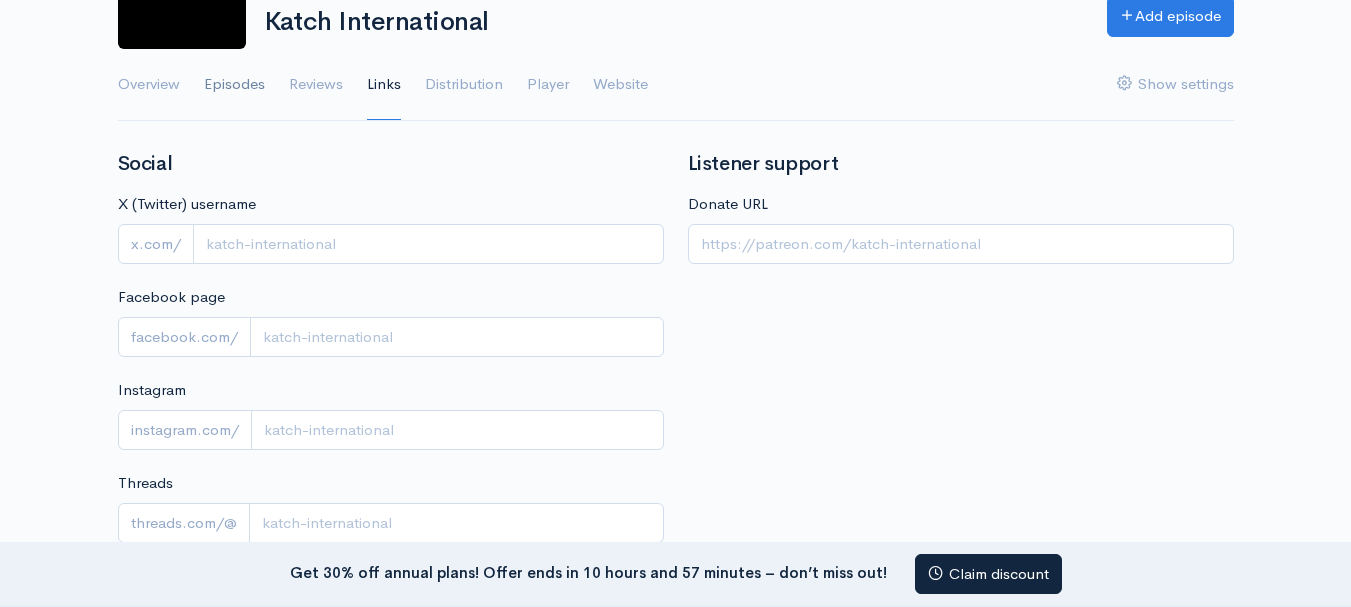 click on "Episodes" at bounding box center [234, 85] 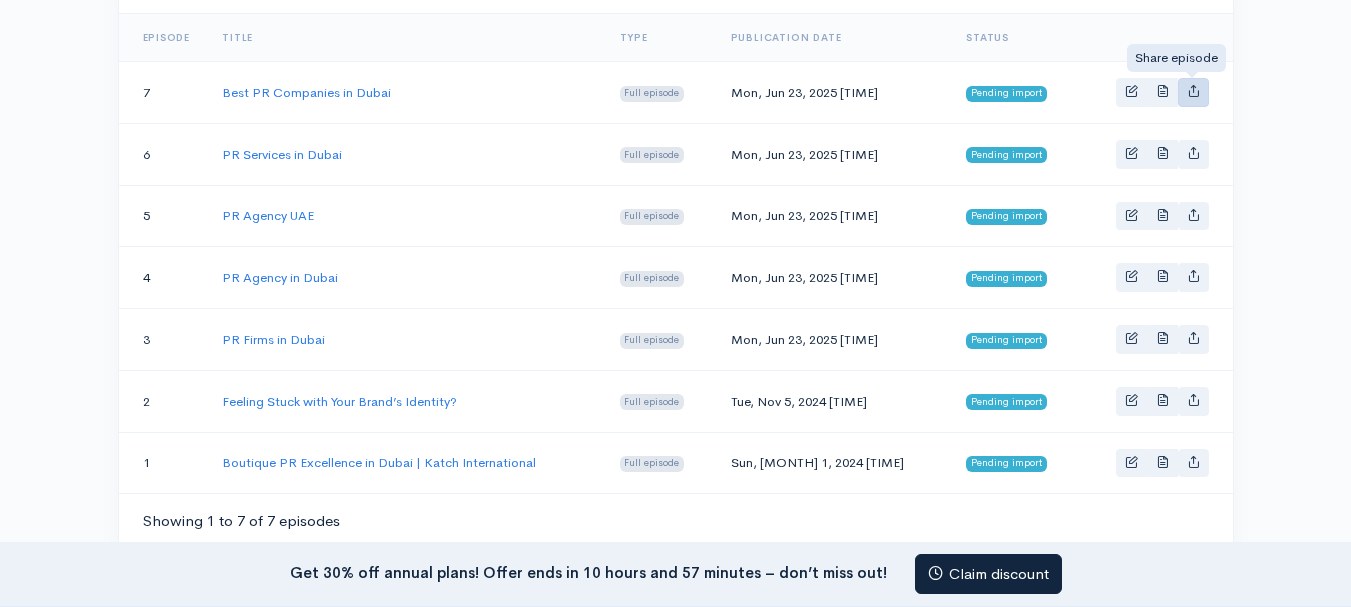 click at bounding box center [1193, 92] 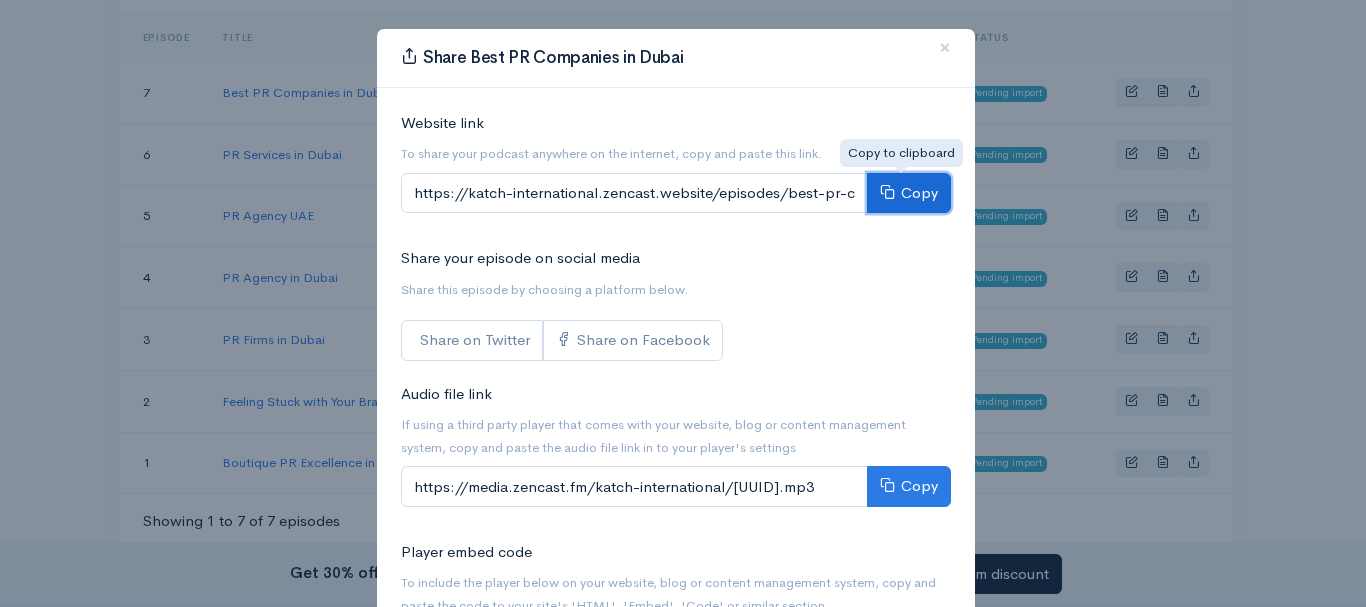 click on "Copy" at bounding box center [909, 193] 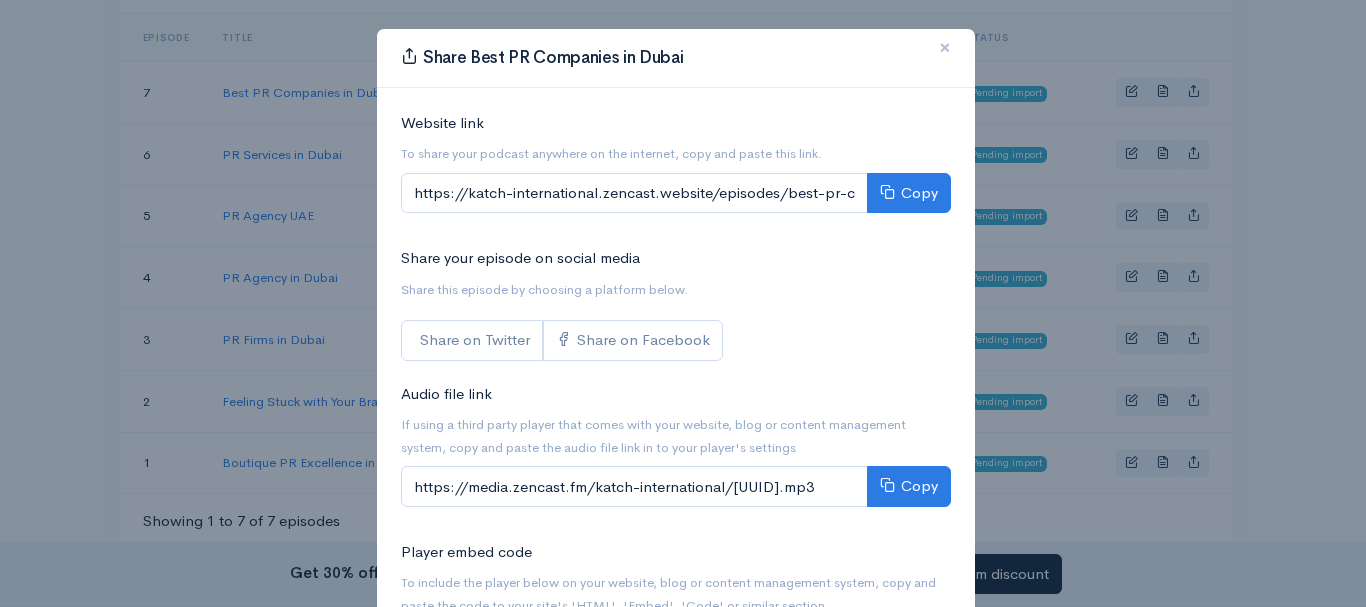 click on "×" at bounding box center [945, 48] 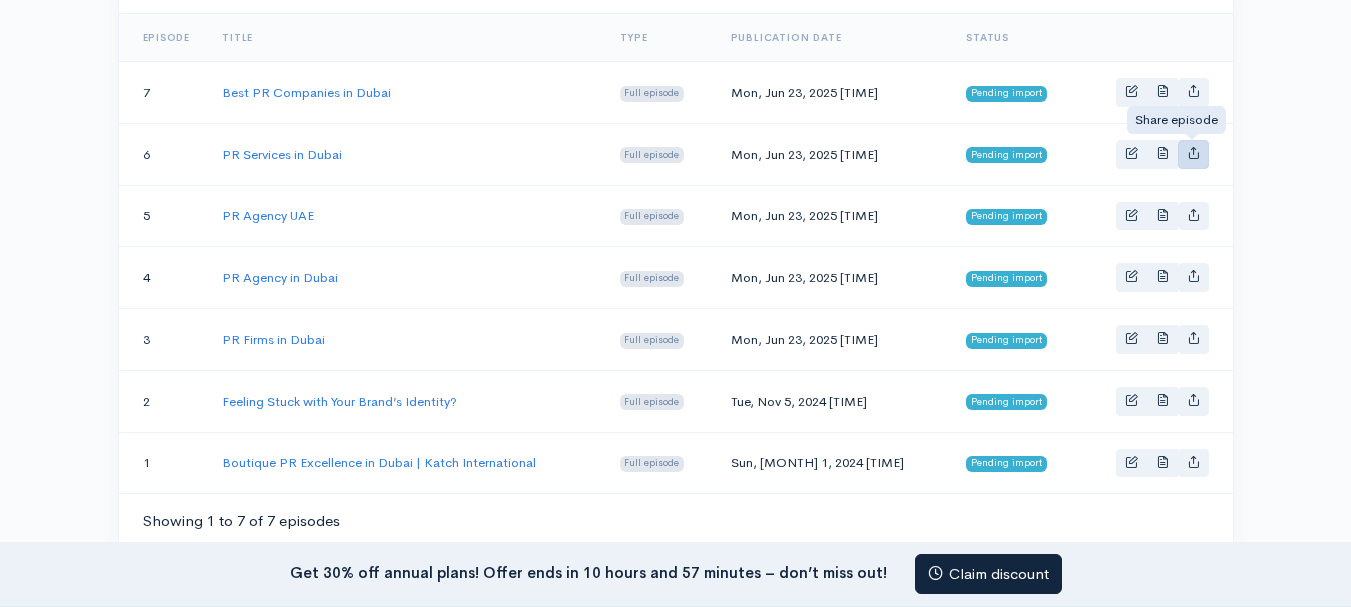 click at bounding box center (1193, 152) 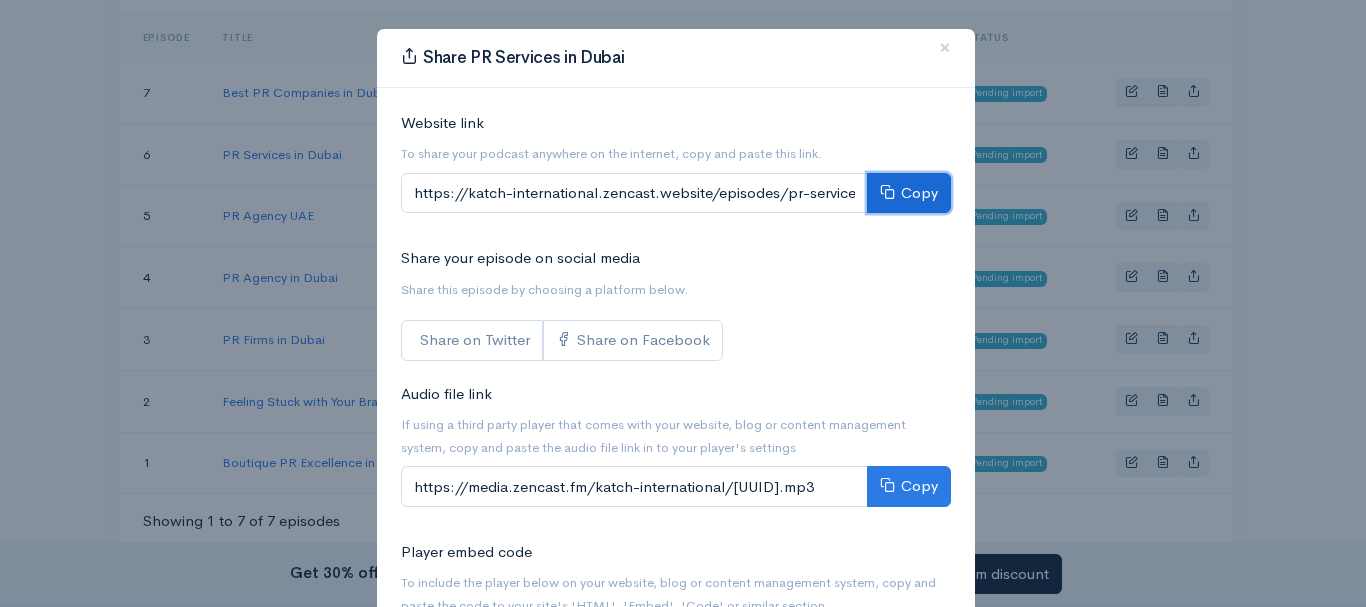 click on "Copy" at bounding box center [909, 193] 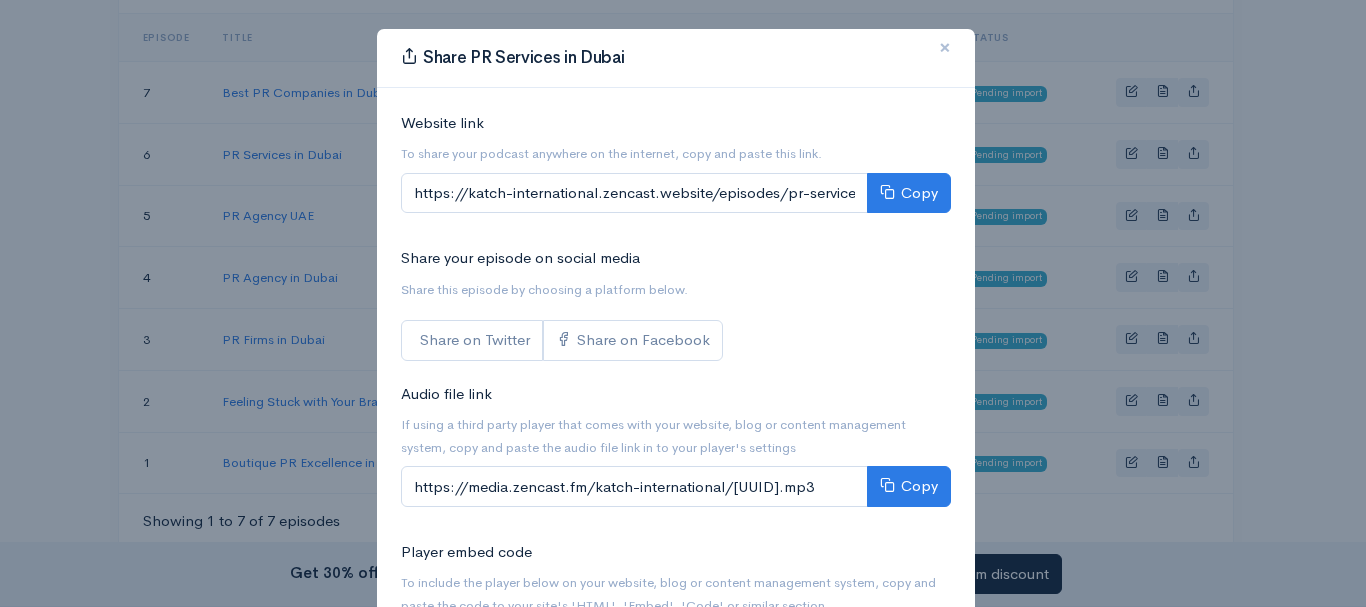 click on "×" at bounding box center (945, 47) 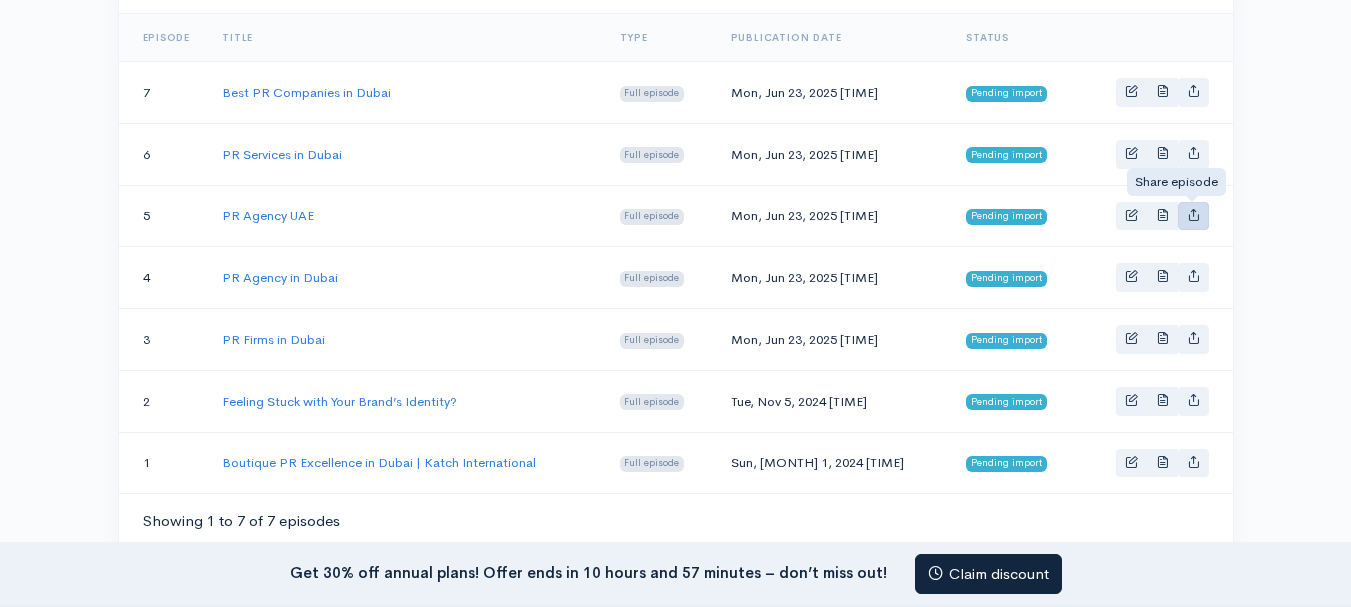 click at bounding box center (1193, 214) 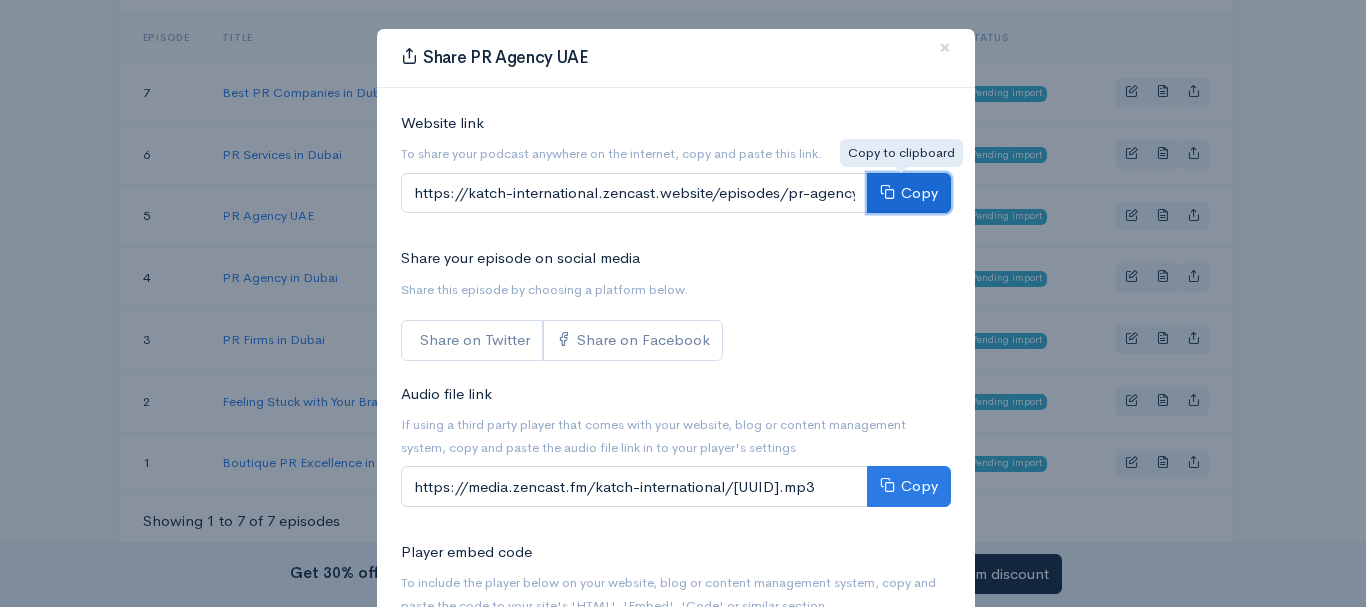 click on "Copy" at bounding box center [909, 193] 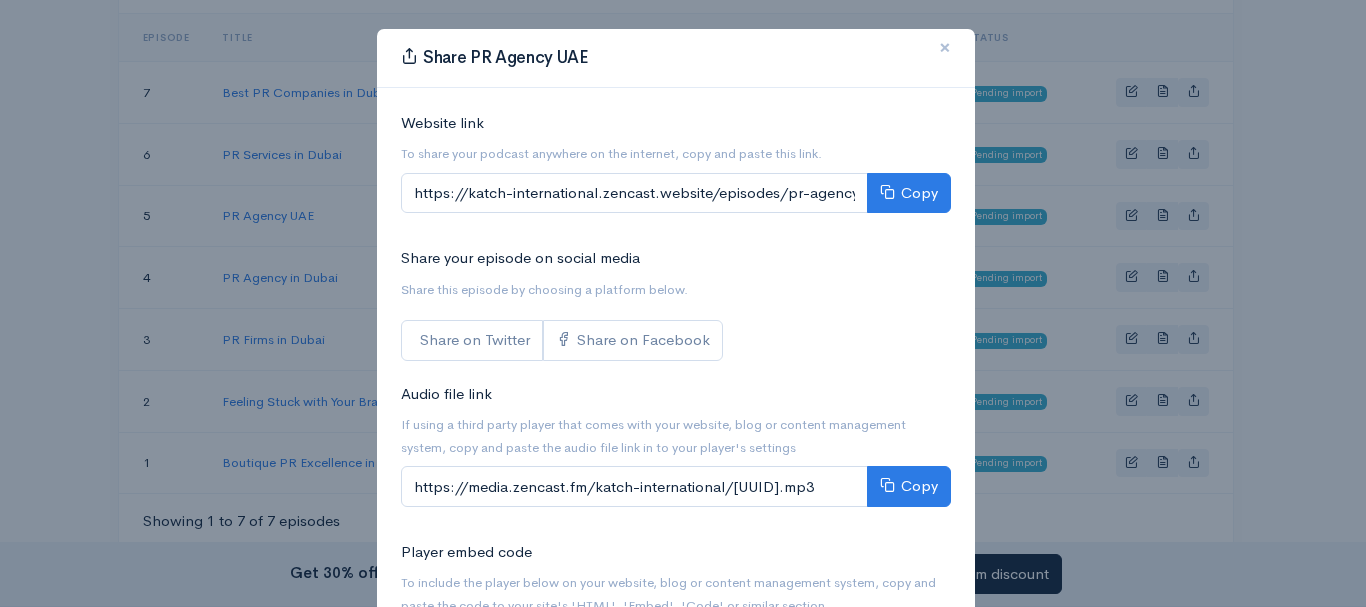 click on "×" at bounding box center [945, 48] 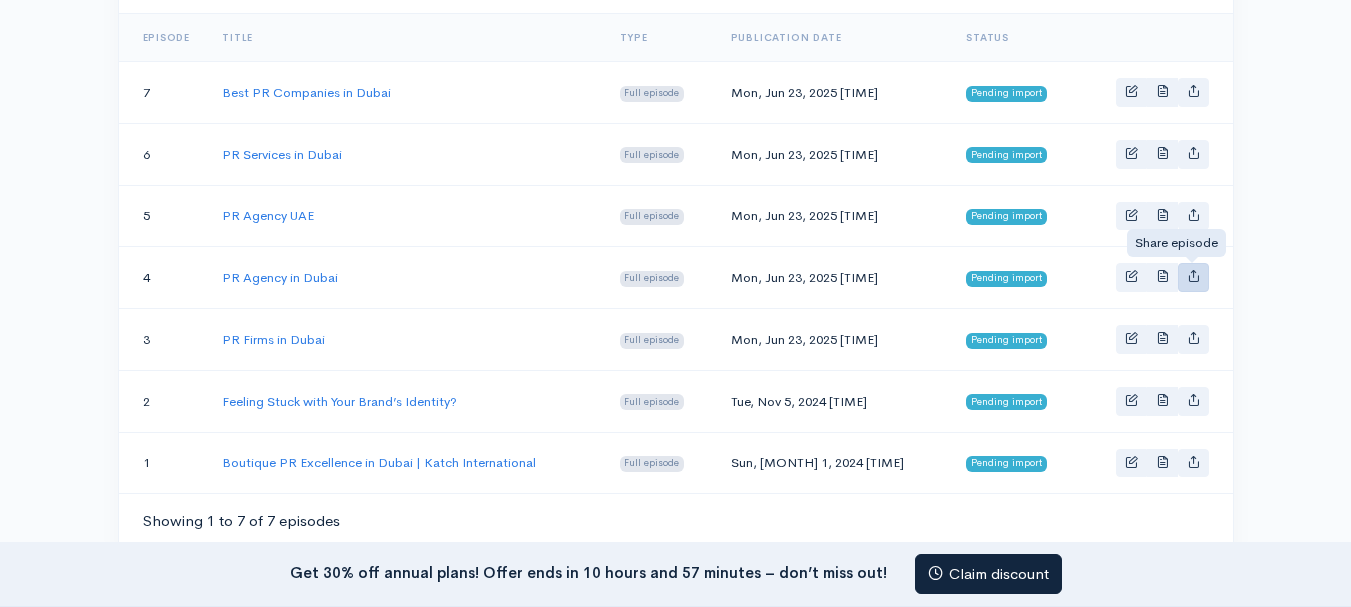 click at bounding box center (1193, 275) 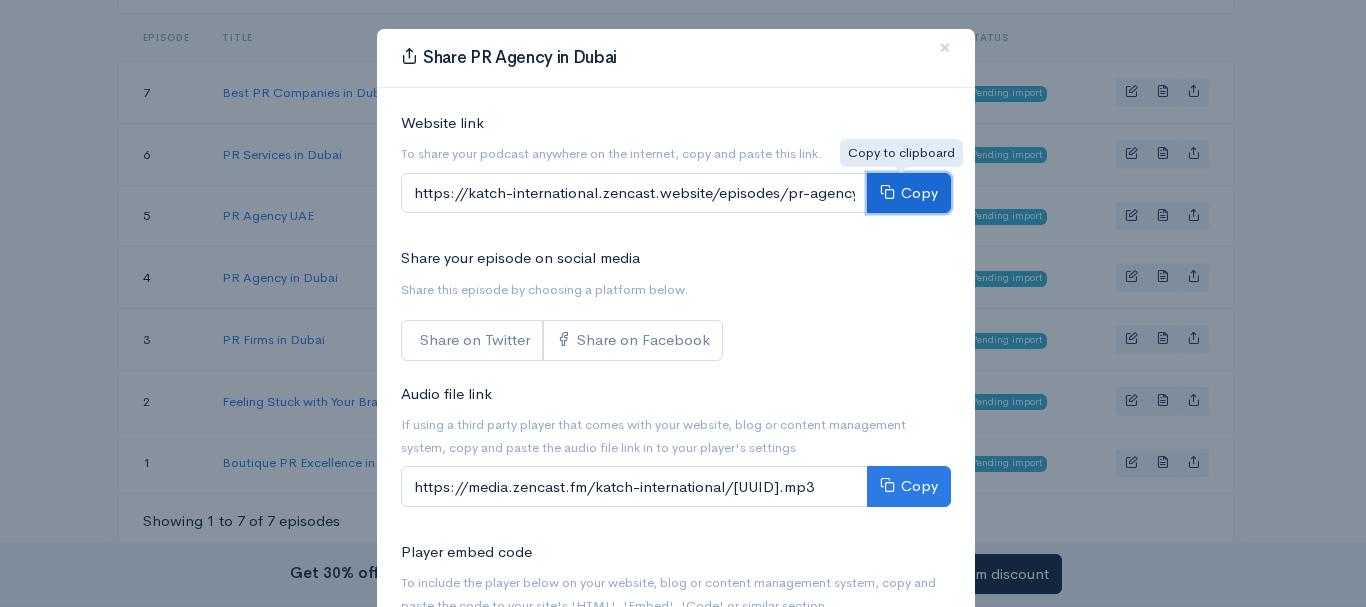 click on "Copy" at bounding box center (909, 193) 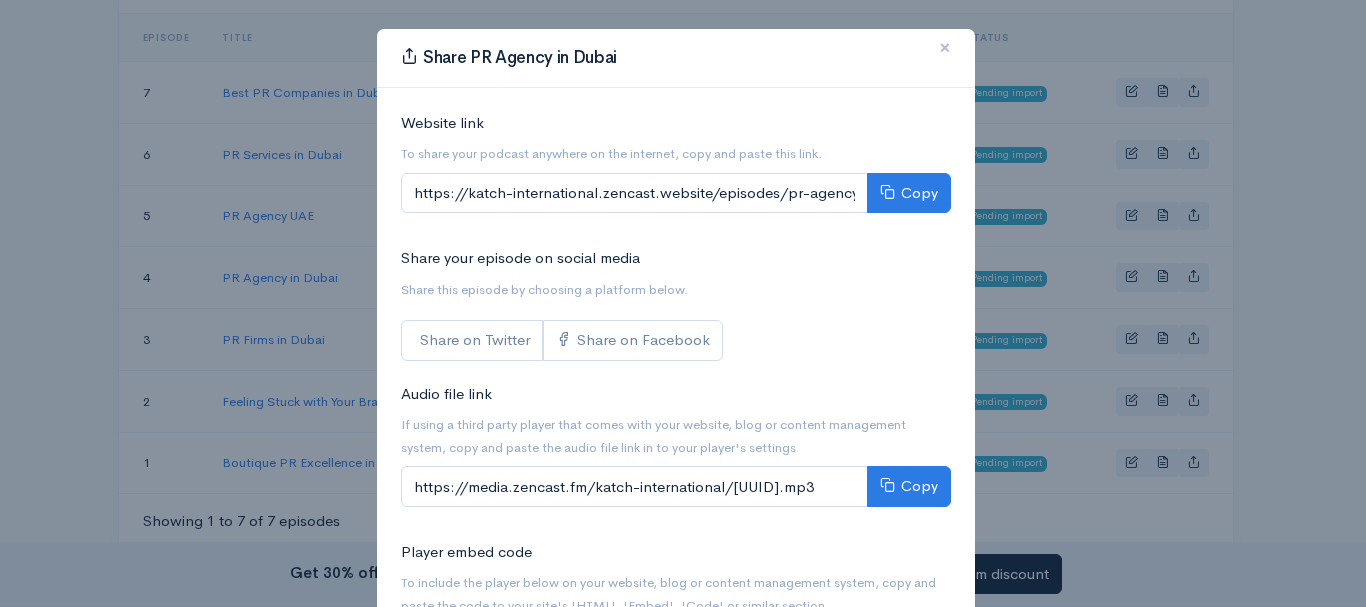 click on "×" at bounding box center [945, 47] 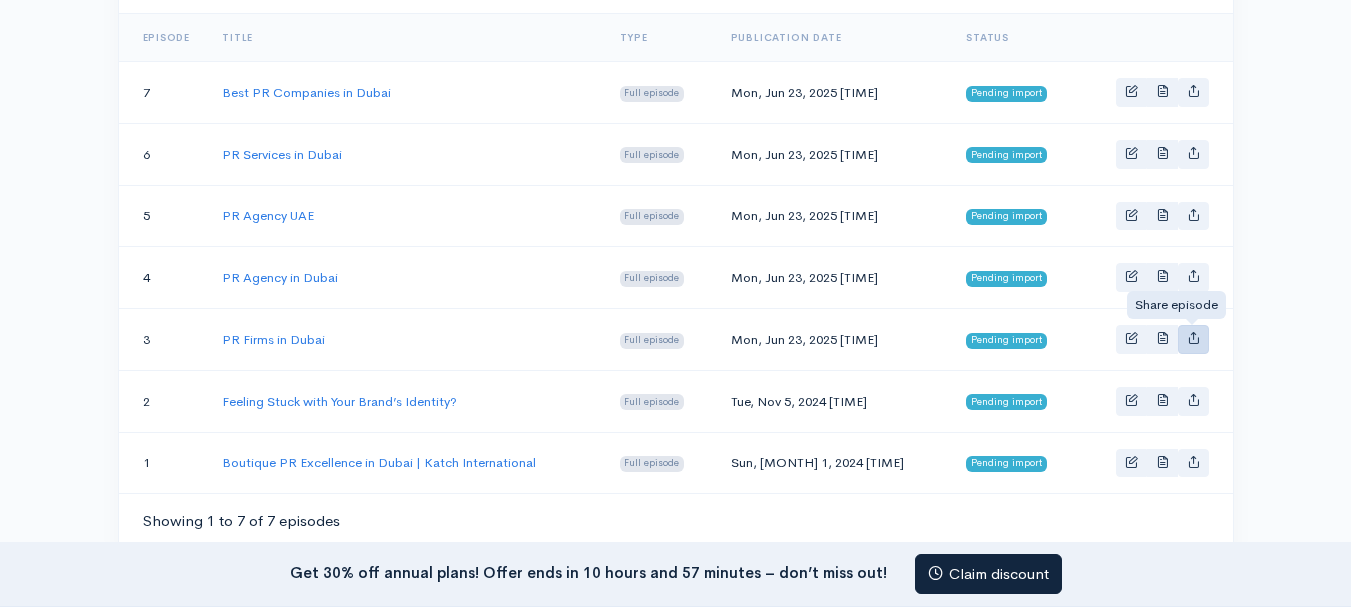 click at bounding box center (1193, 337) 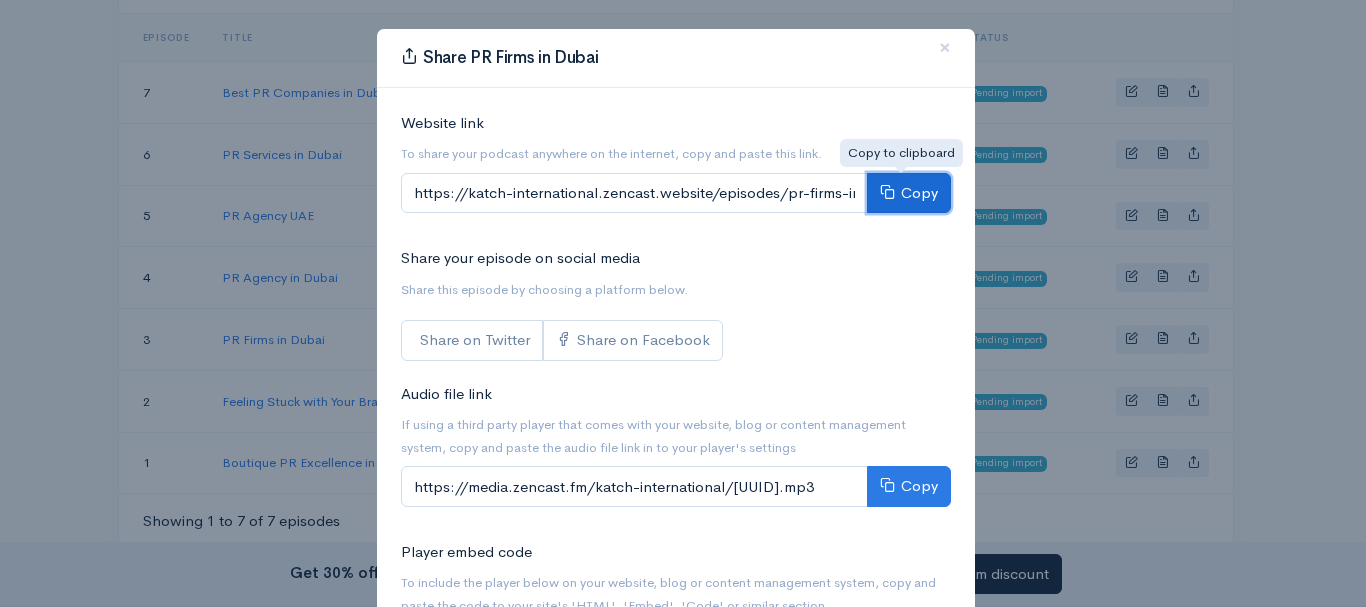click on "Copy" at bounding box center [909, 193] 